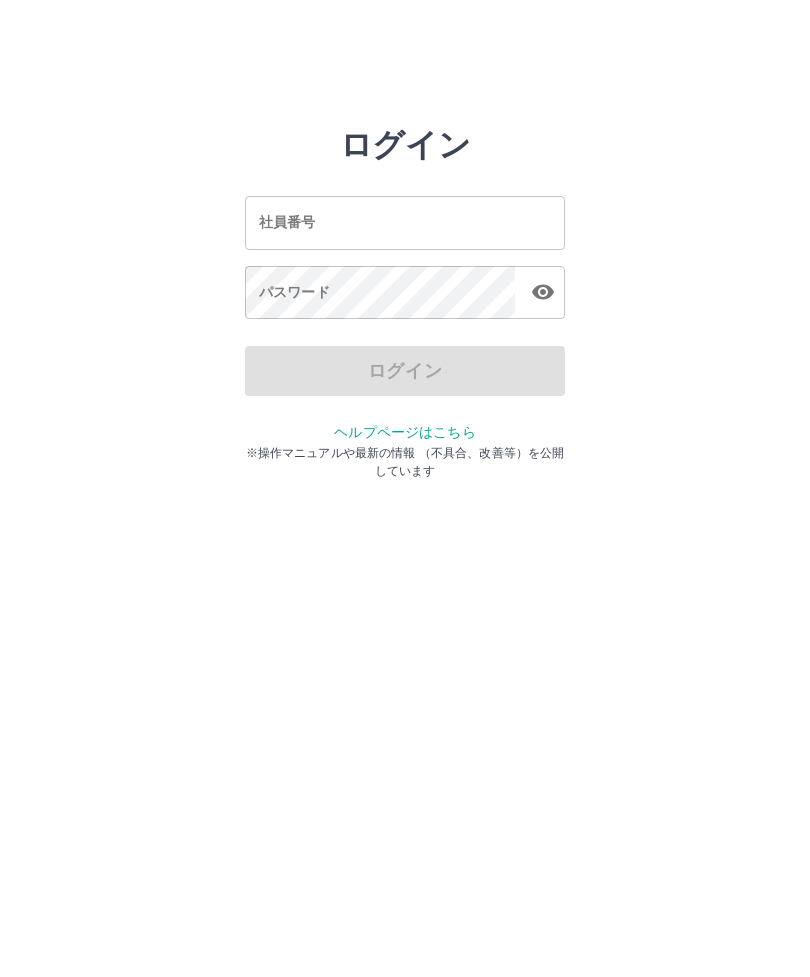 scroll, scrollTop: 0, scrollLeft: 0, axis: both 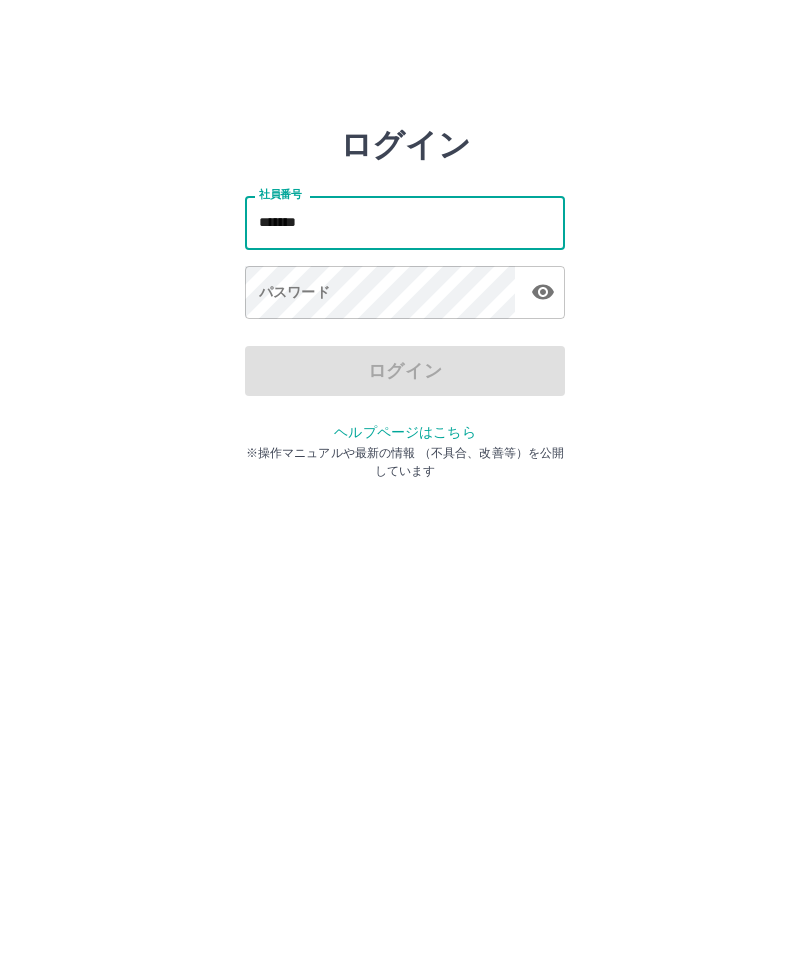type on "*******" 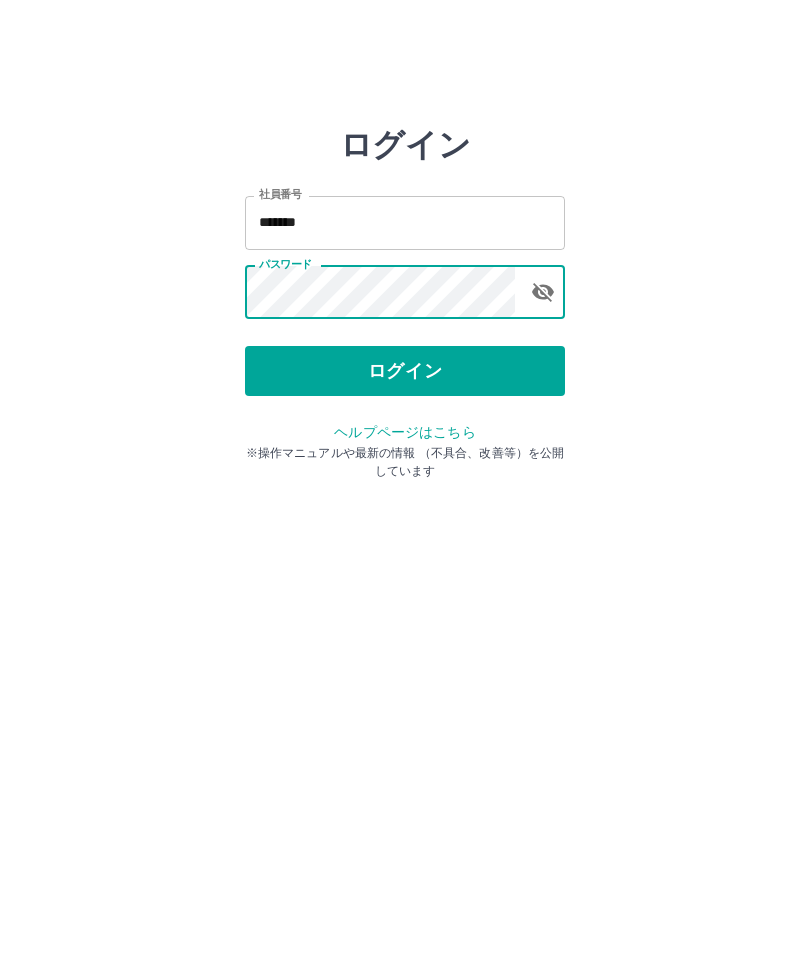 click 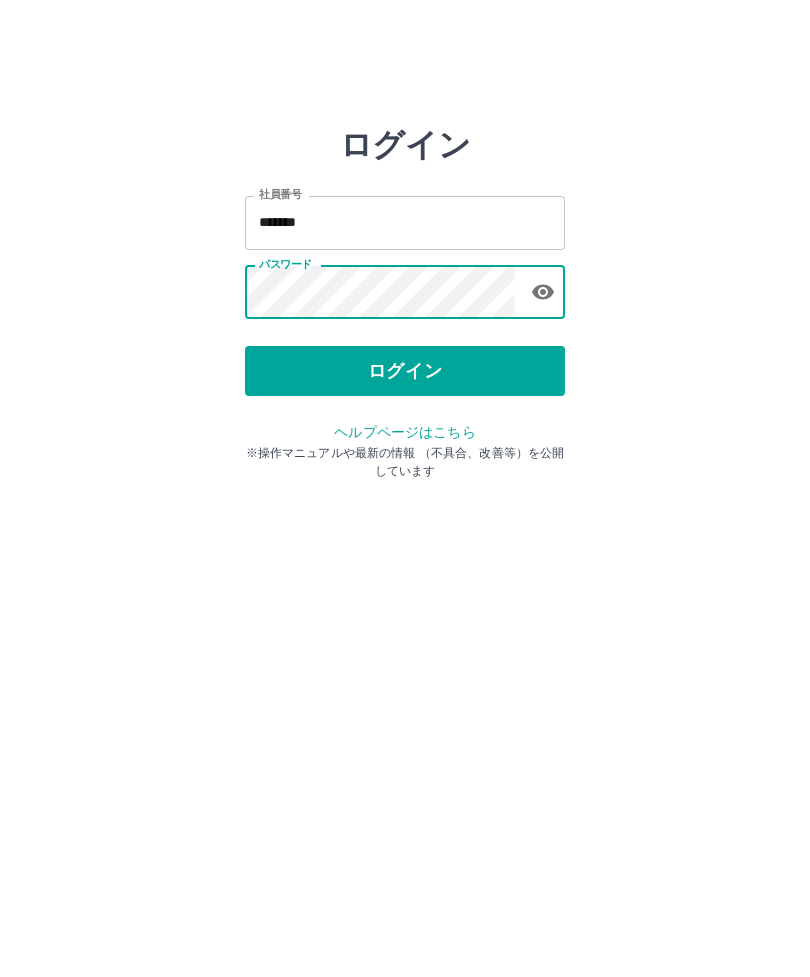 click 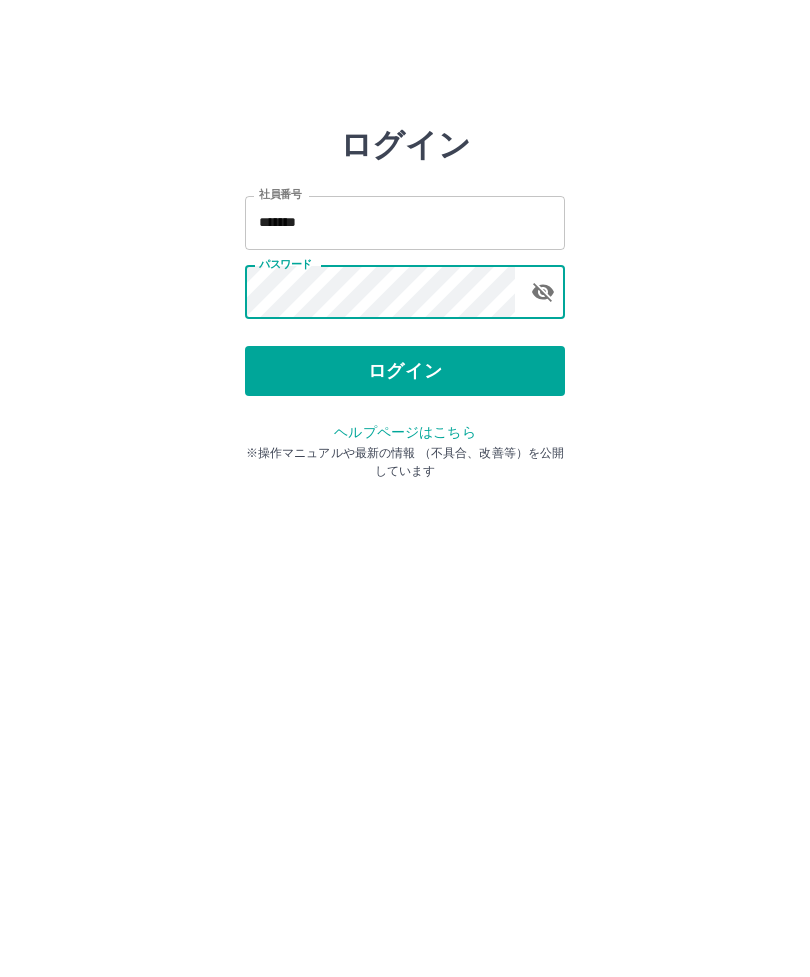 click on "ログイン" at bounding box center (405, 371) 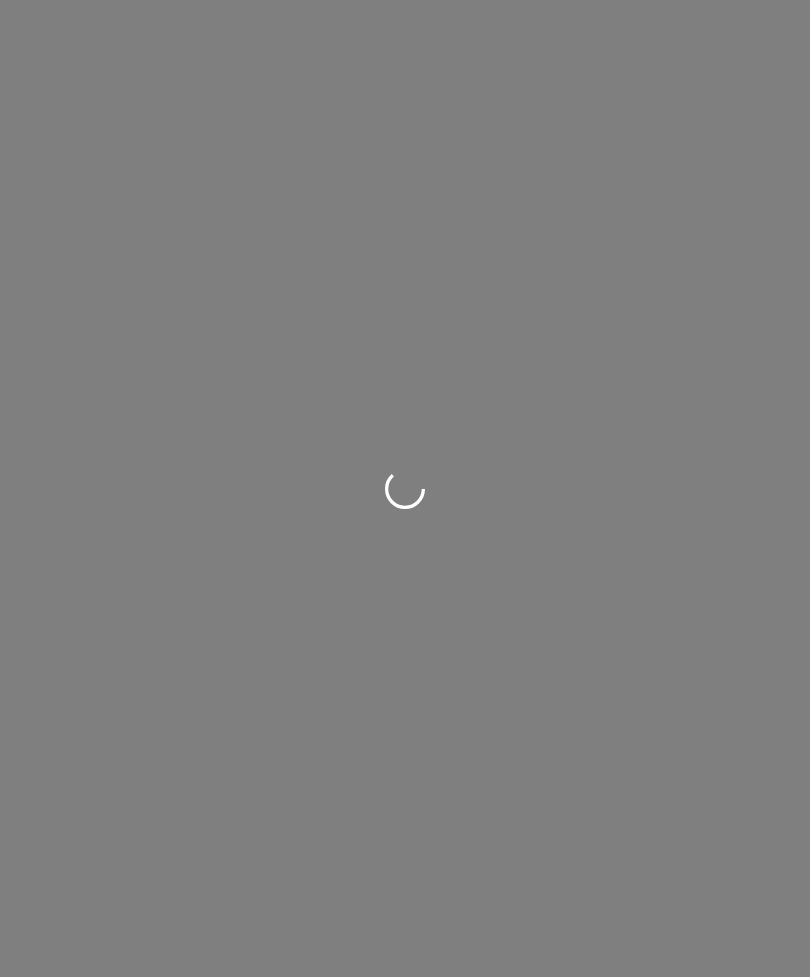 scroll, scrollTop: 0, scrollLeft: 0, axis: both 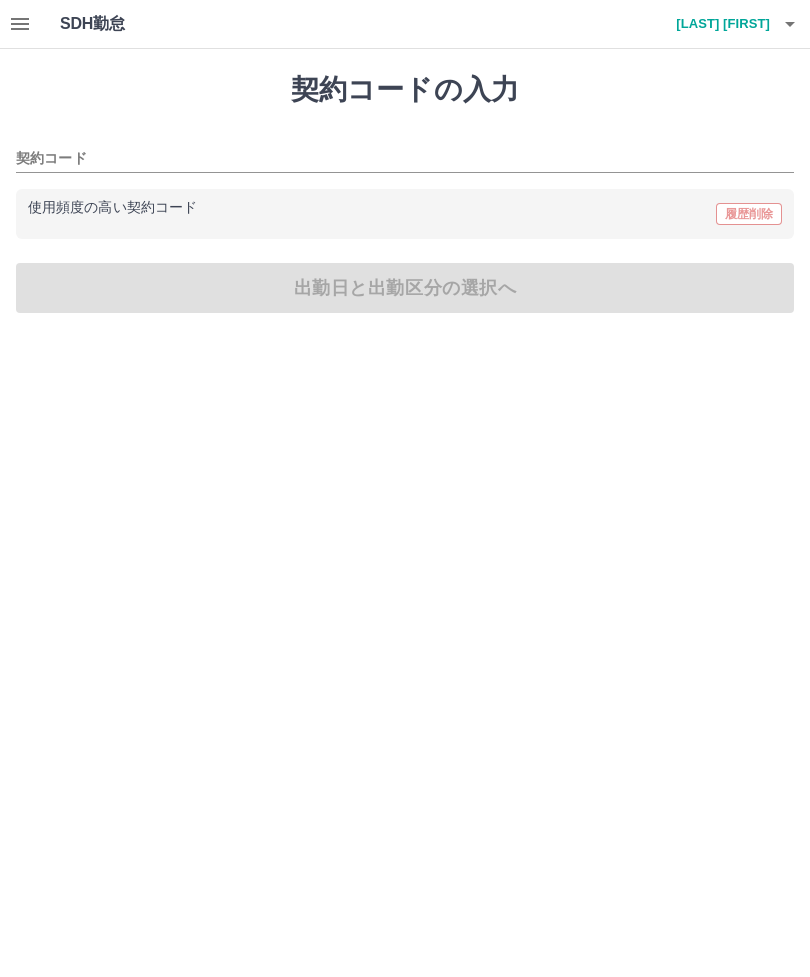 click on "契約コード" at bounding box center [390, 159] 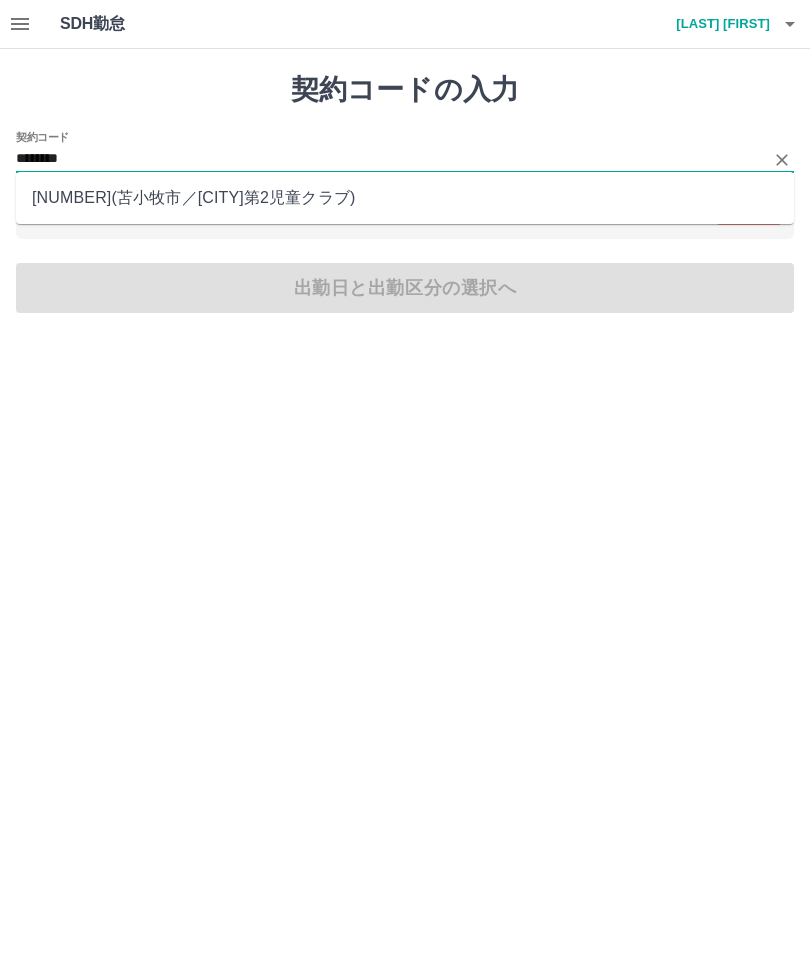 click on "[CITY] ( [CITY] / [CITY] [TYPE] )" at bounding box center (405, 198) 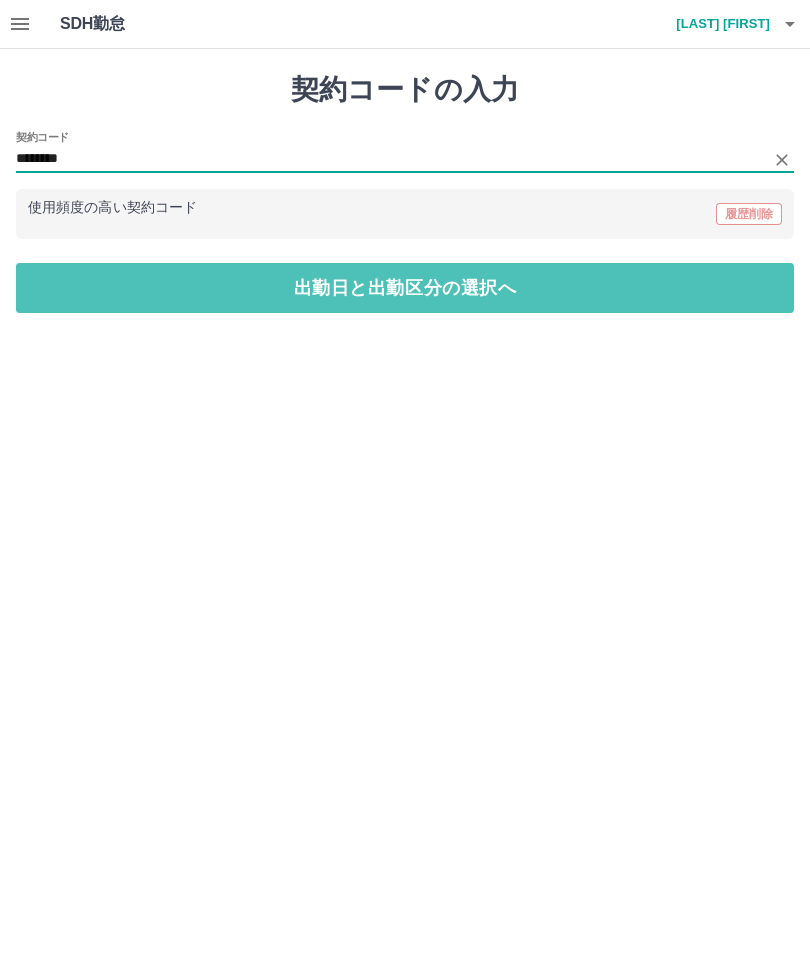 type on "********" 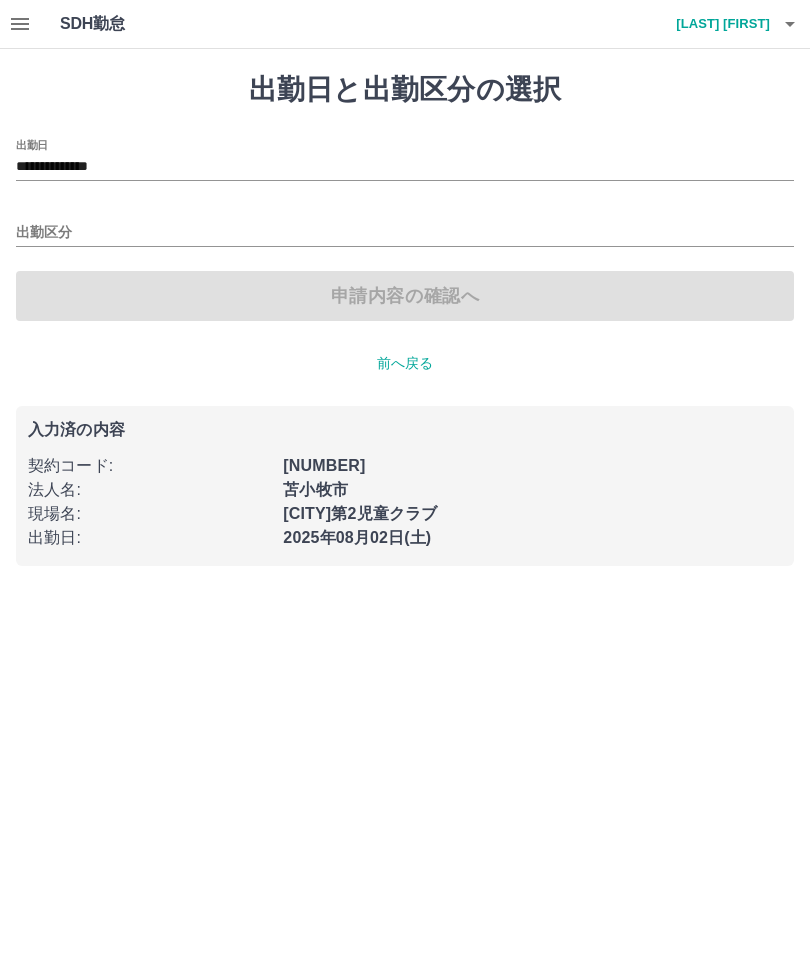 click on "**********" at bounding box center [405, 167] 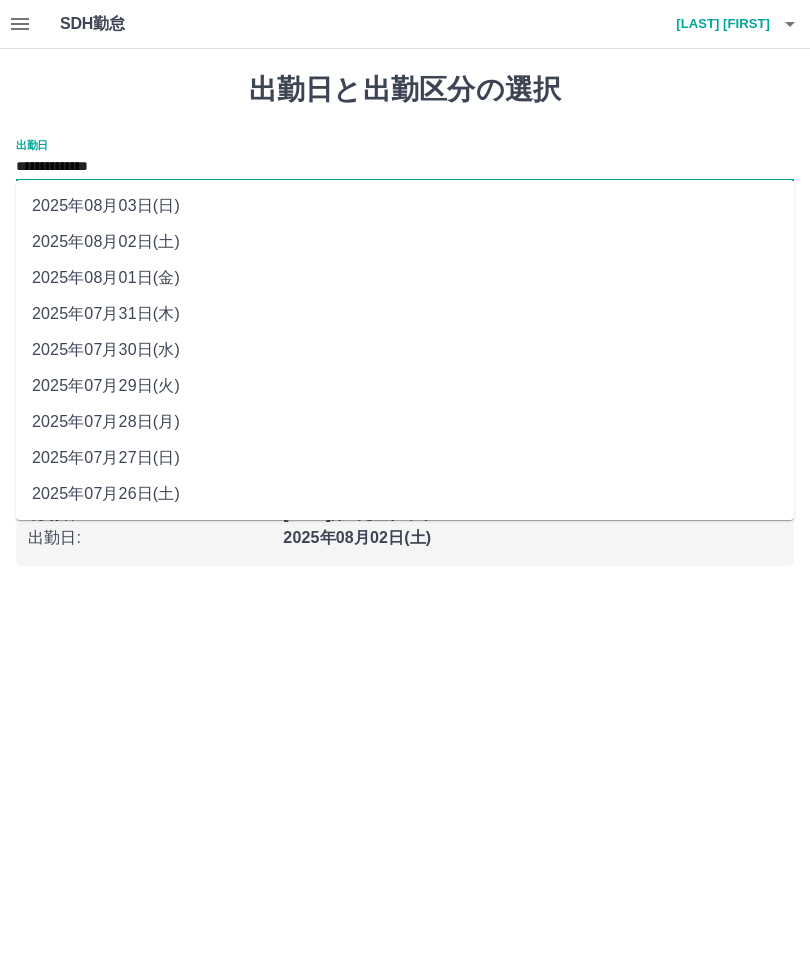 click on "2025年08月02日(土)" at bounding box center (405, 242) 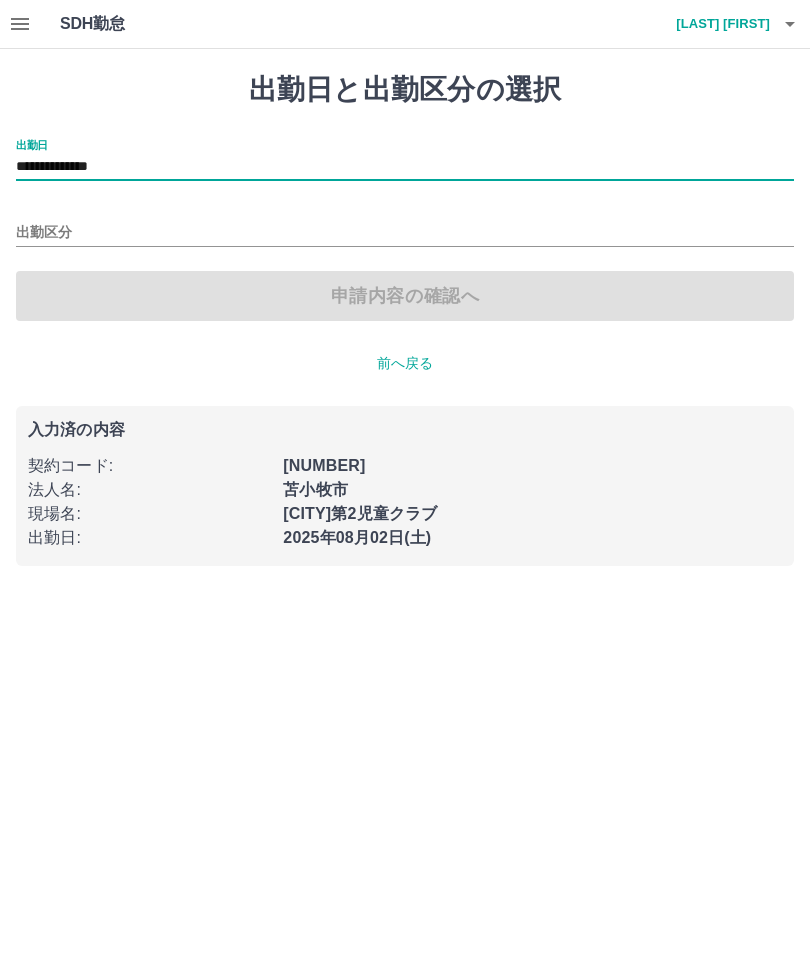 click on "出勤区分" at bounding box center (405, 233) 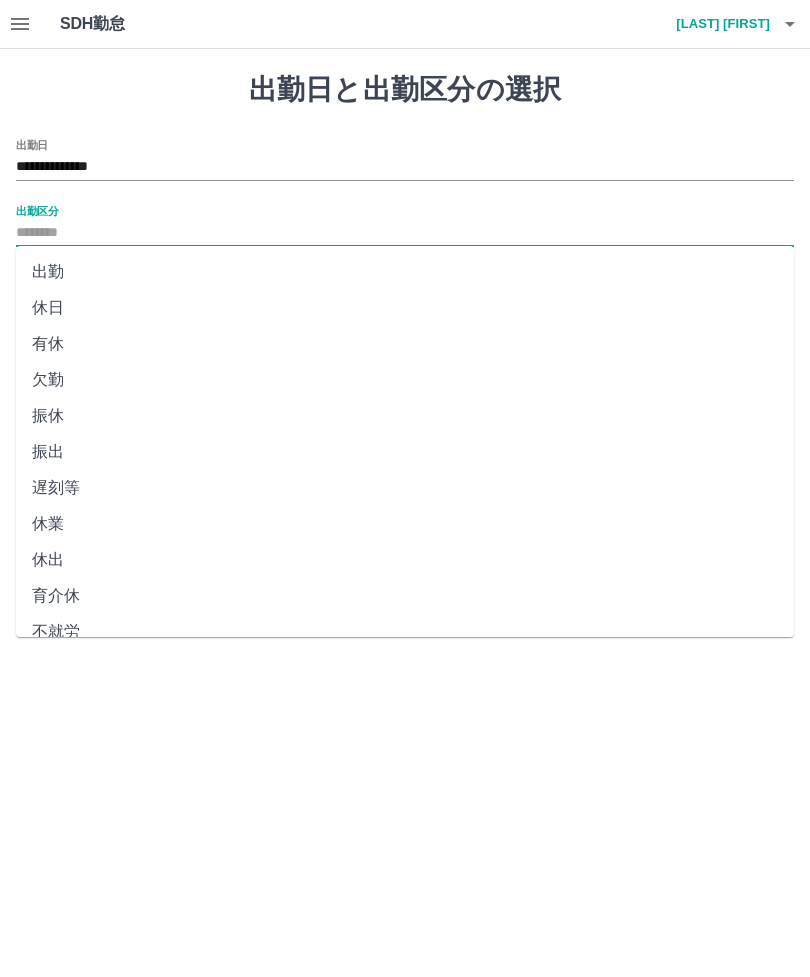 click on "出勤" at bounding box center (405, 272) 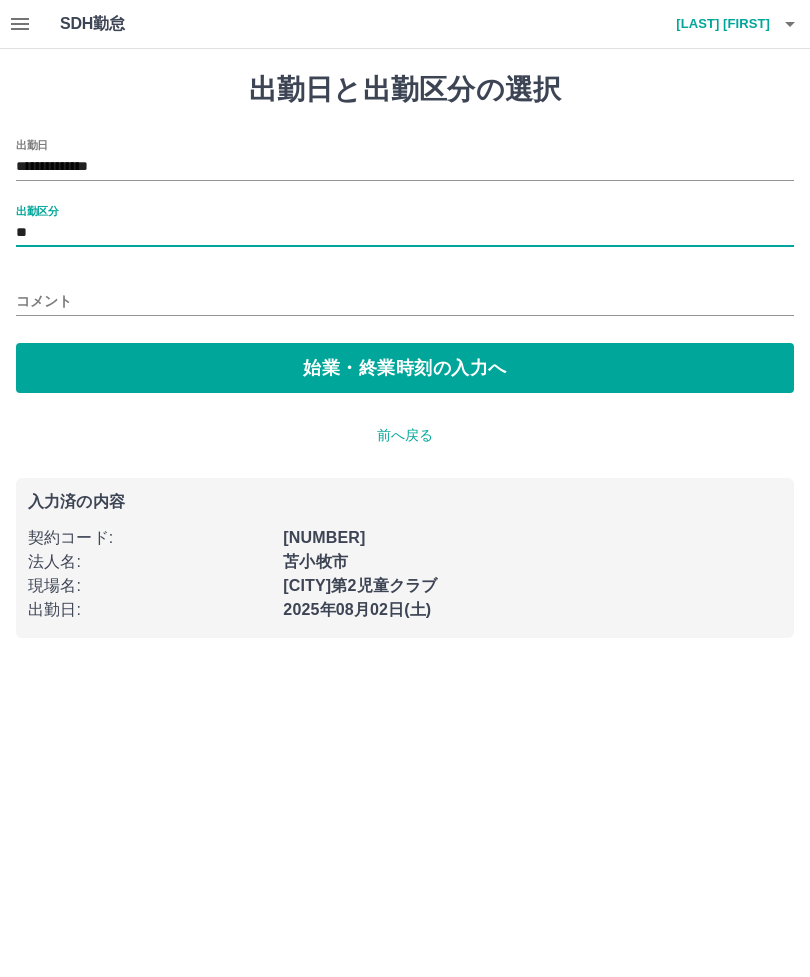 click on "始業・終業時刻の入力へ" at bounding box center [405, 368] 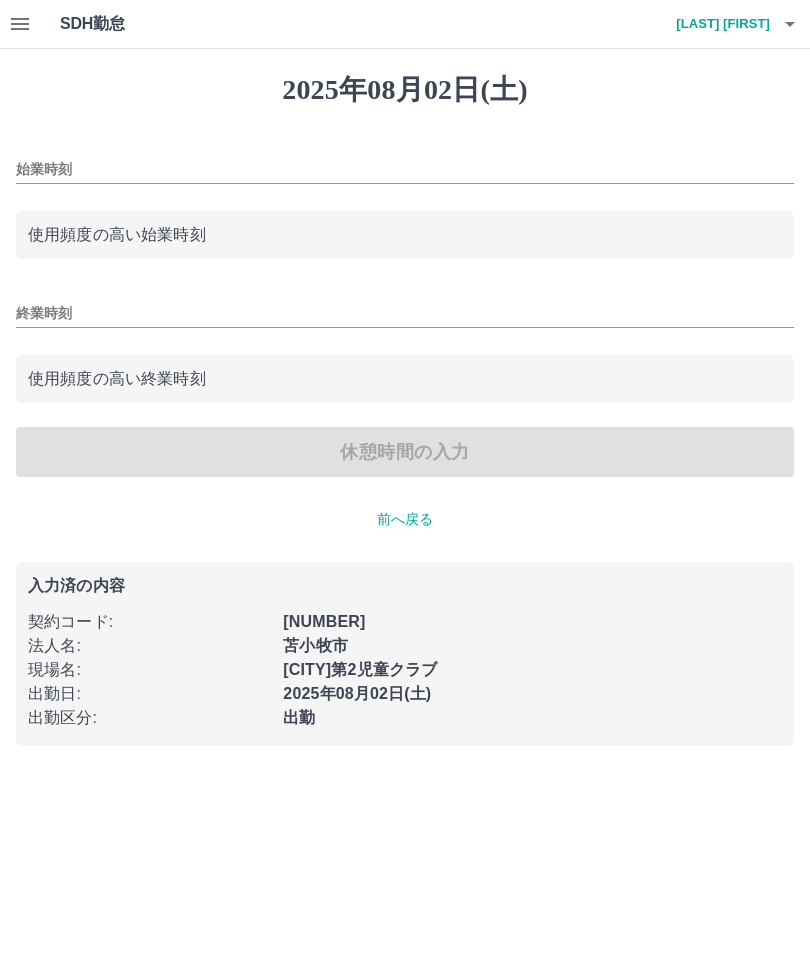 click on "使用頻度の高い始業時刻" at bounding box center [405, 235] 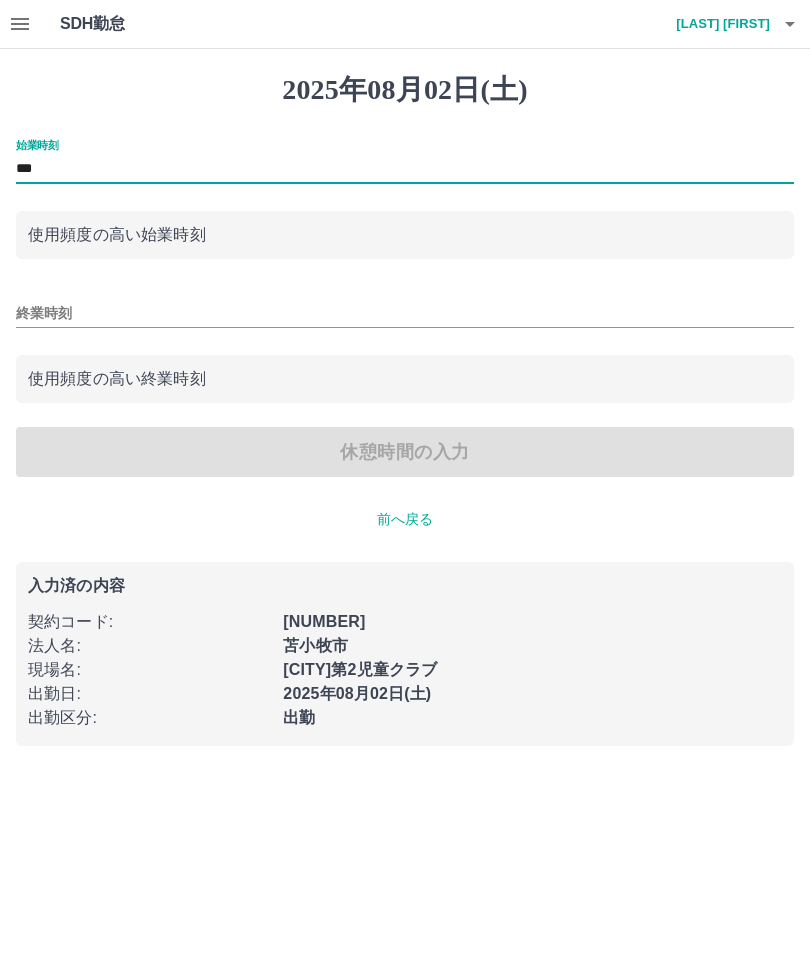 type on "***" 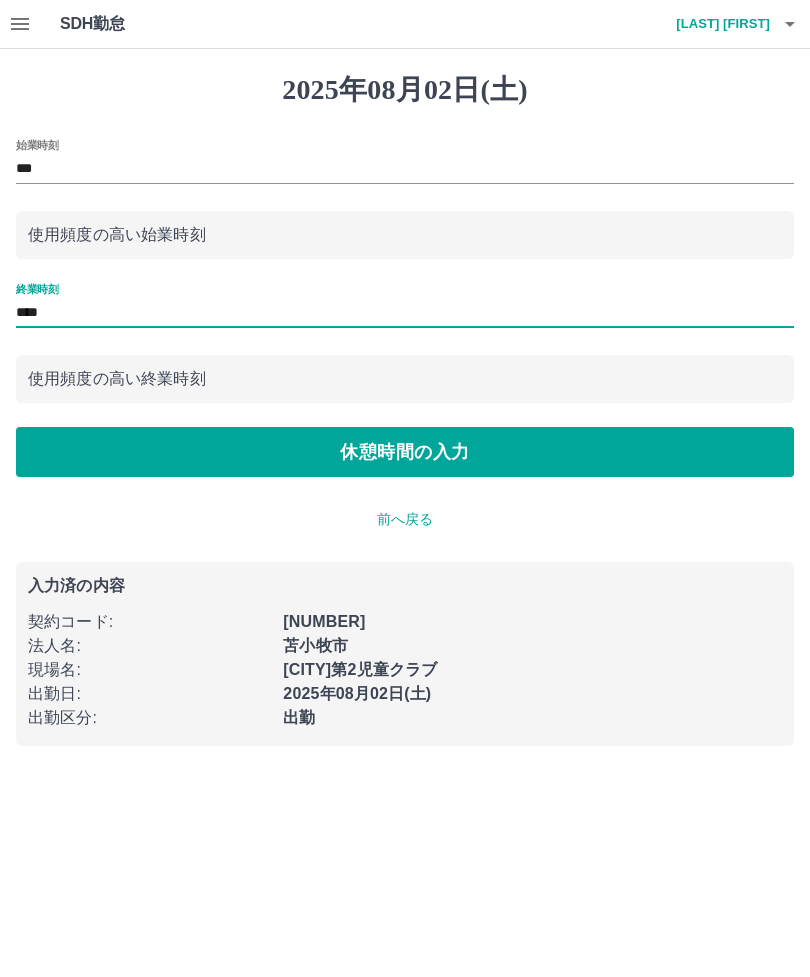 type on "****" 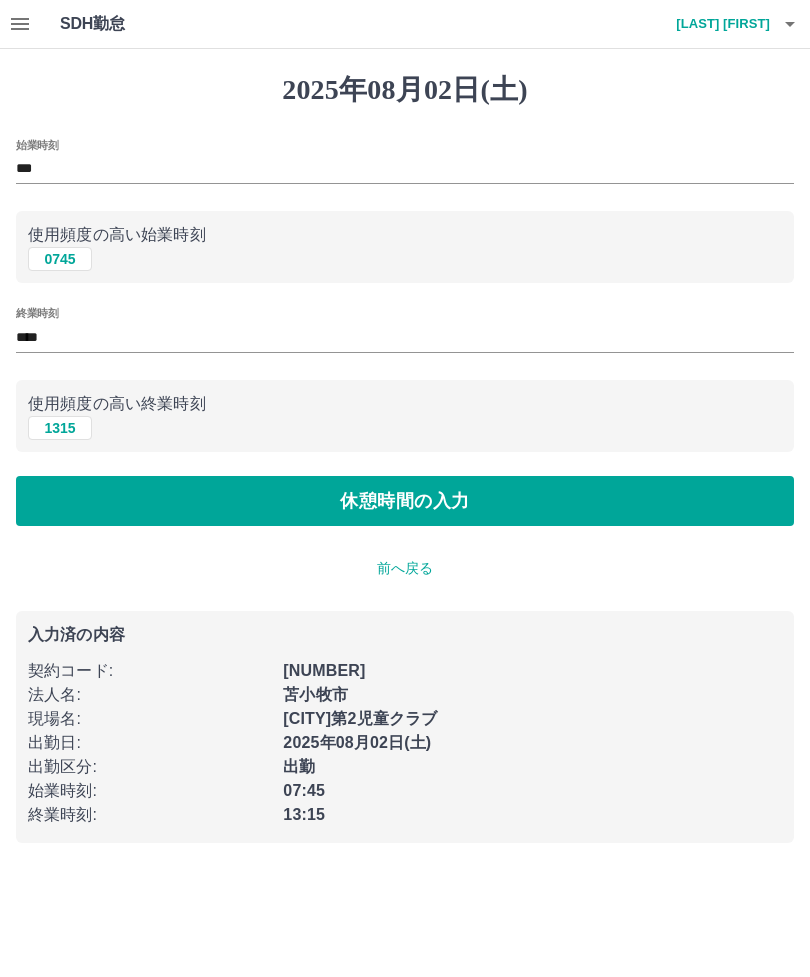 type on "****" 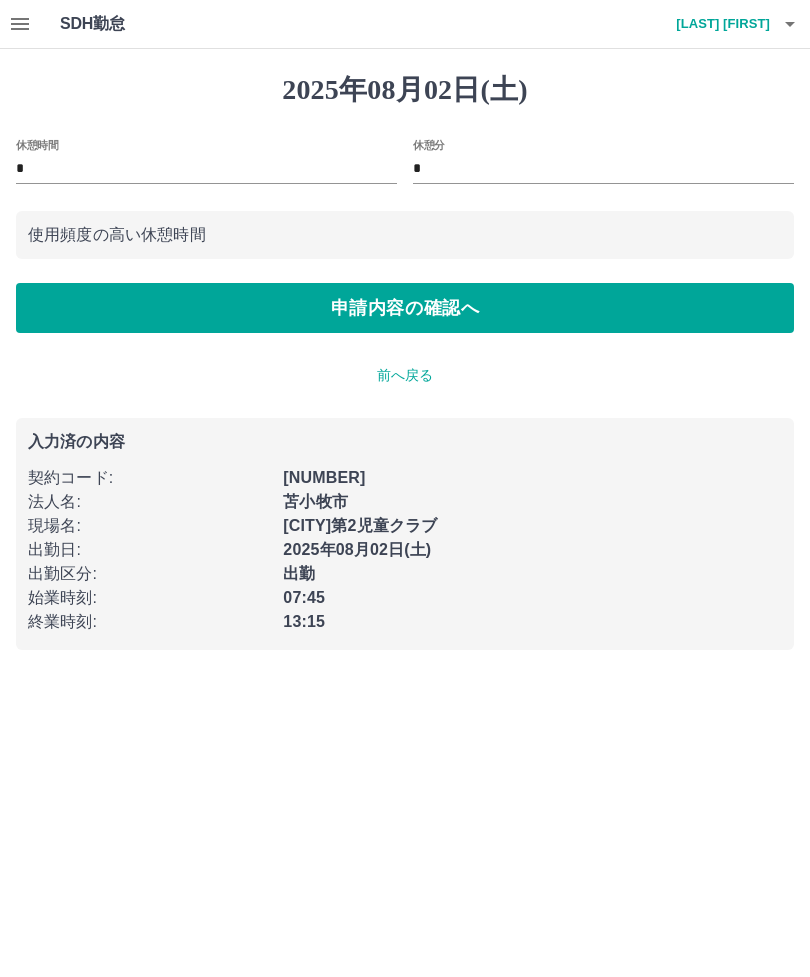 click on "申請内容の確認へ" at bounding box center (405, 308) 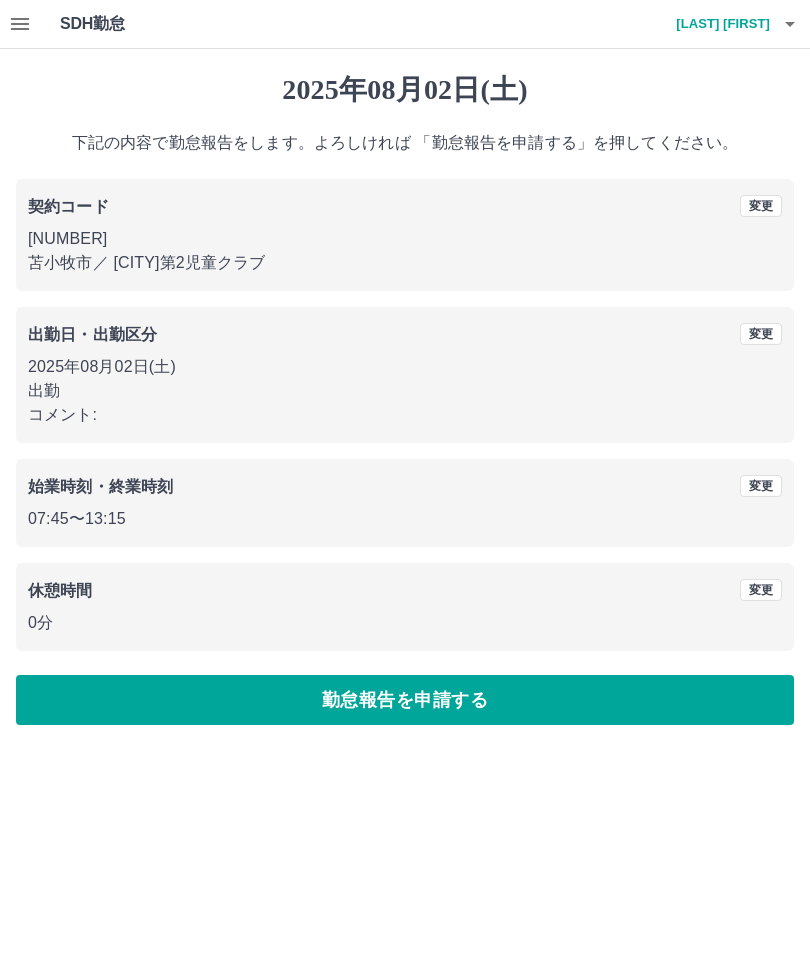 click on "勤怠報告を申請する" at bounding box center (405, 700) 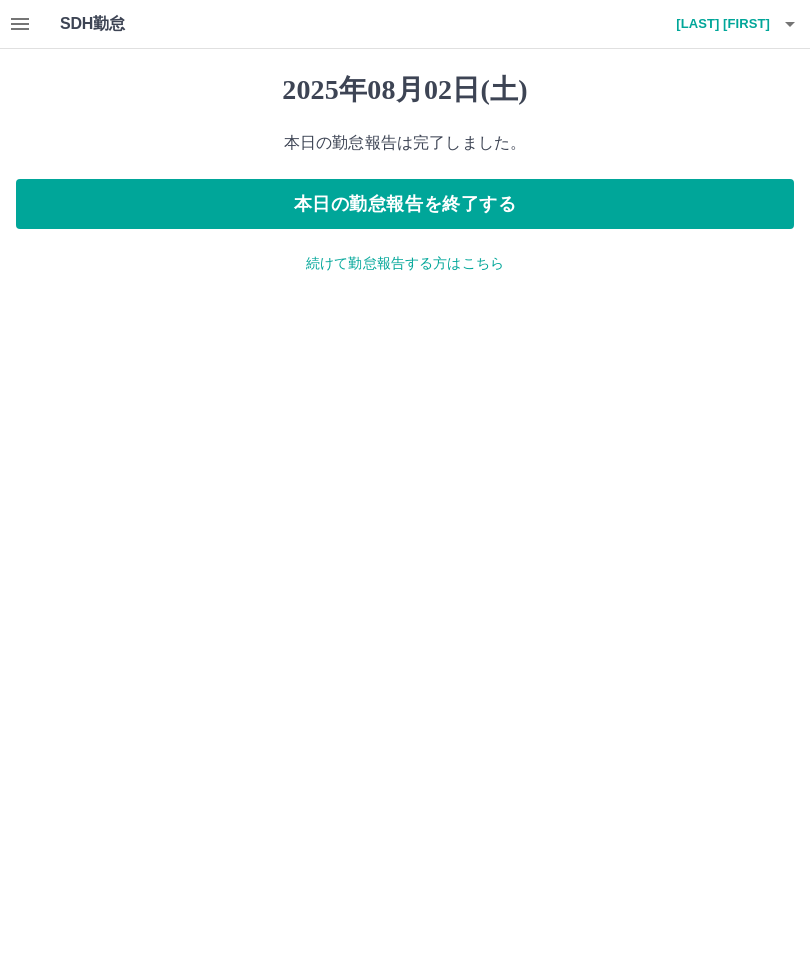 click on "続けて勤怠報告する方はこちら" at bounding box center [405, 263] 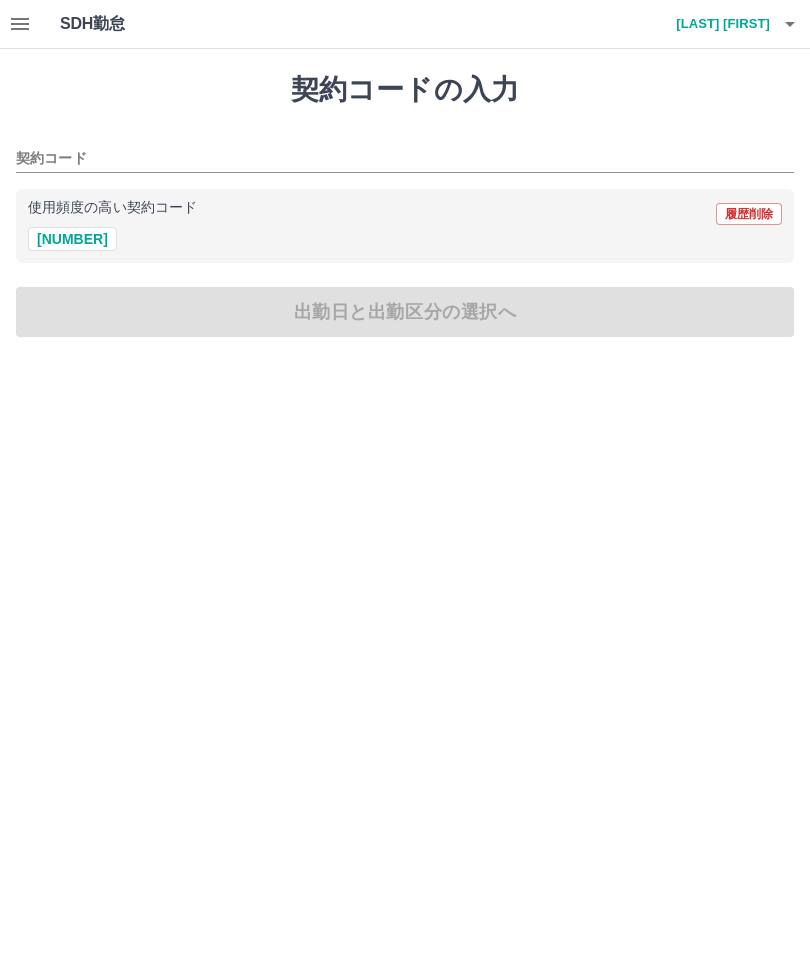 click on "使用頻度の高い契約コード 履歴削除" at bounding box center (405, 214) 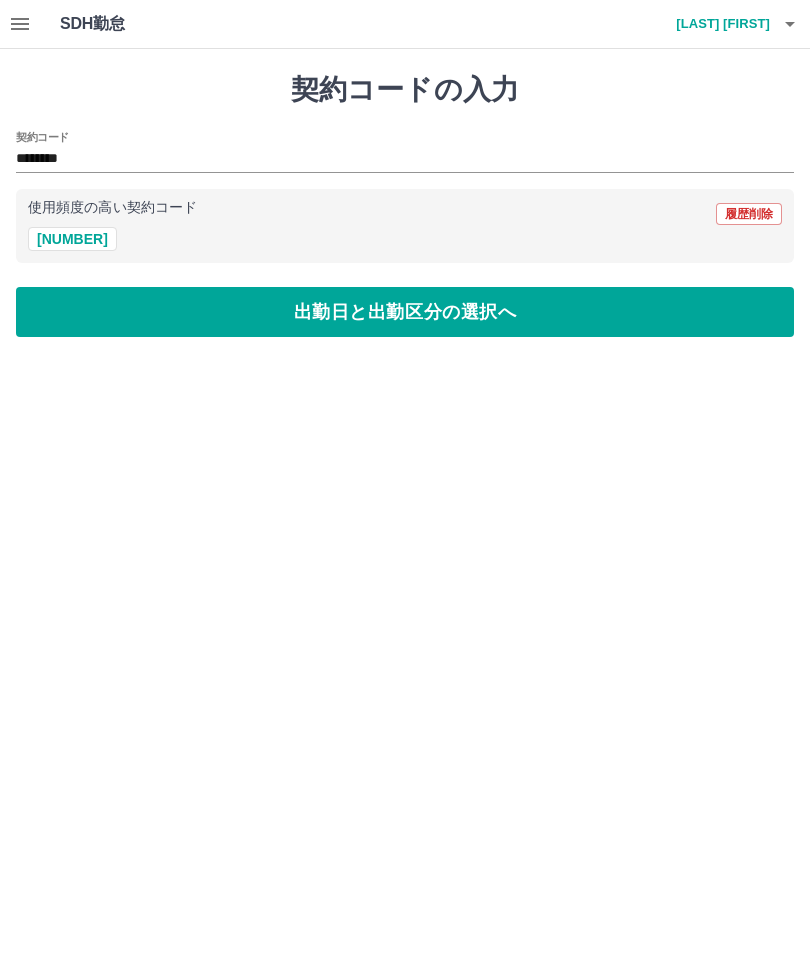 click on "出勤日と出勤区分の選択へ" at bounding box center [405, 312] 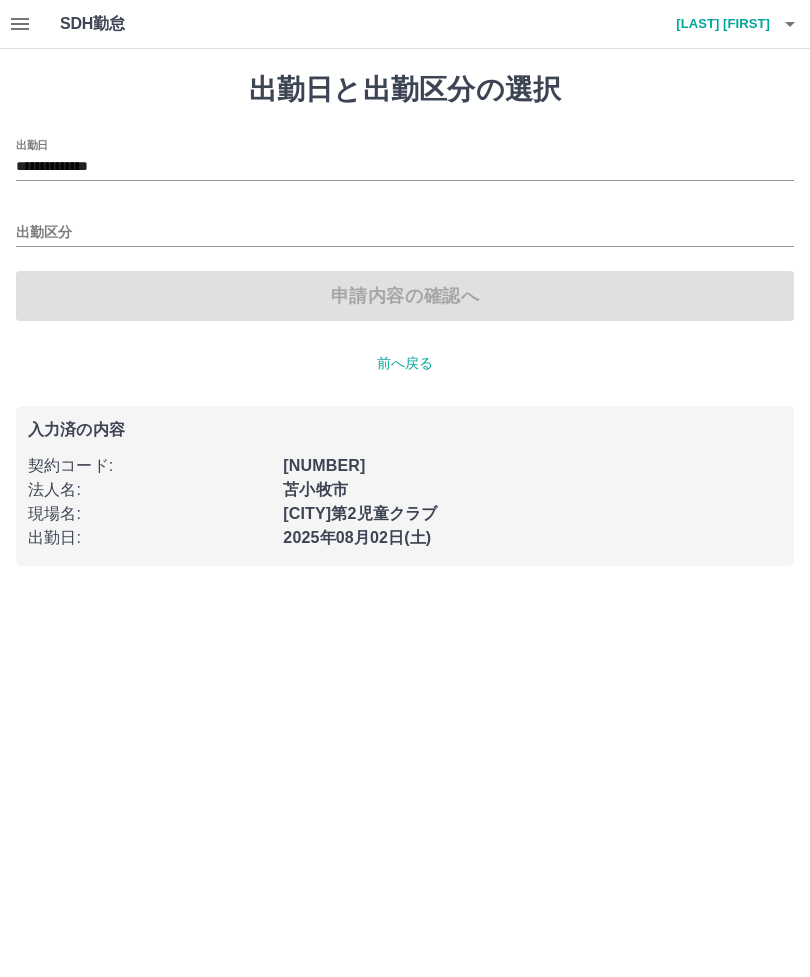 click on "**********" at bounding box center (405, 167) 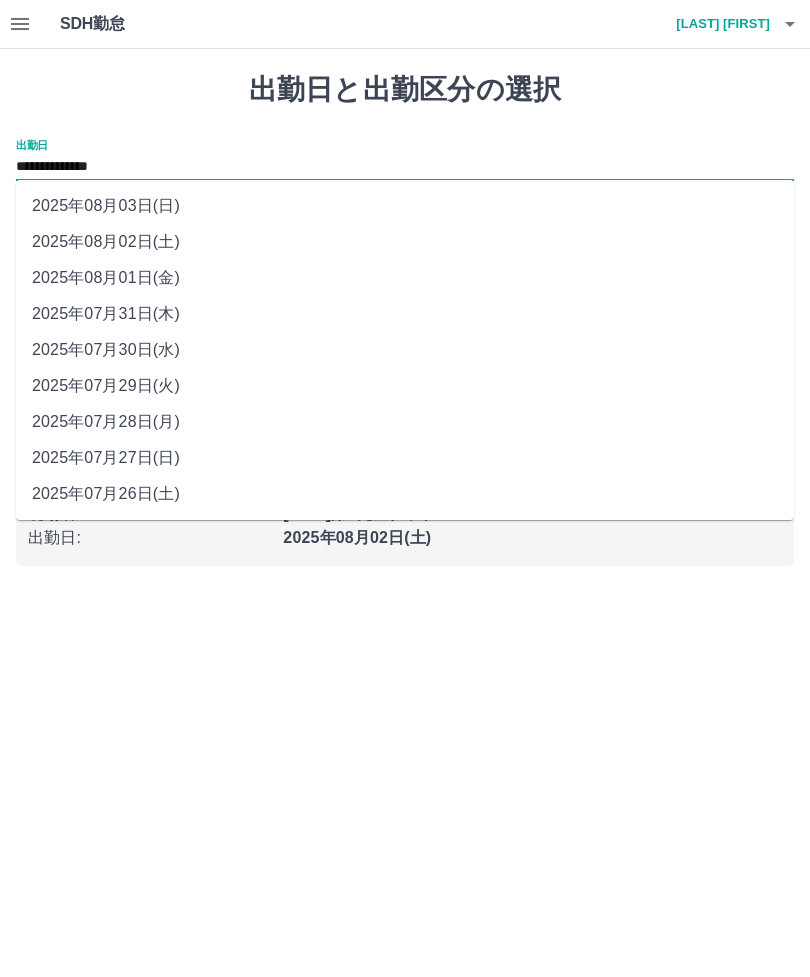 click on "2025年08月03日(日)" at bounding box center [405, 206] 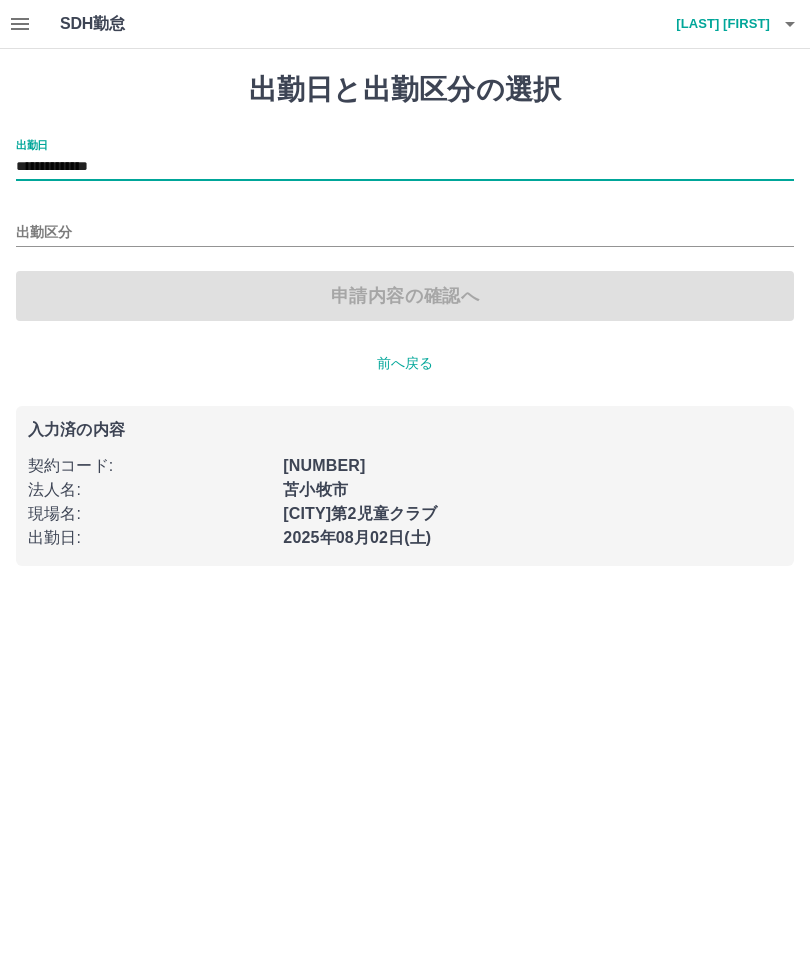 click on "出勤区分" at bounding box center [405, 233] 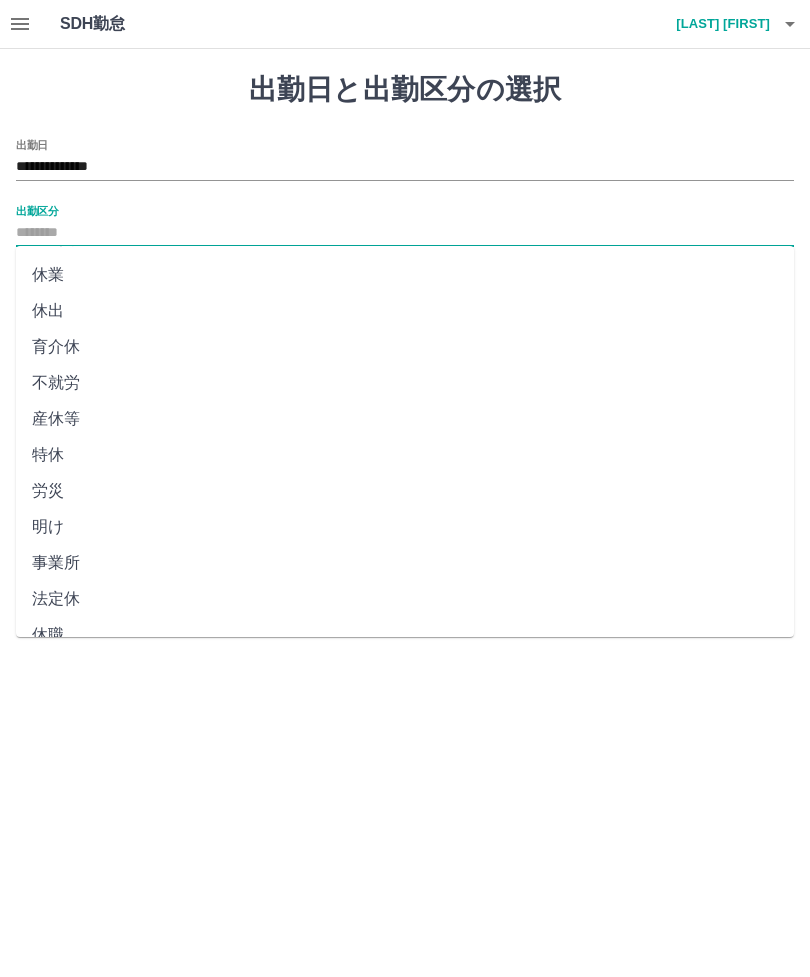 scroll, scrollTop: 248, scrollLeft: 0, axis: vertical 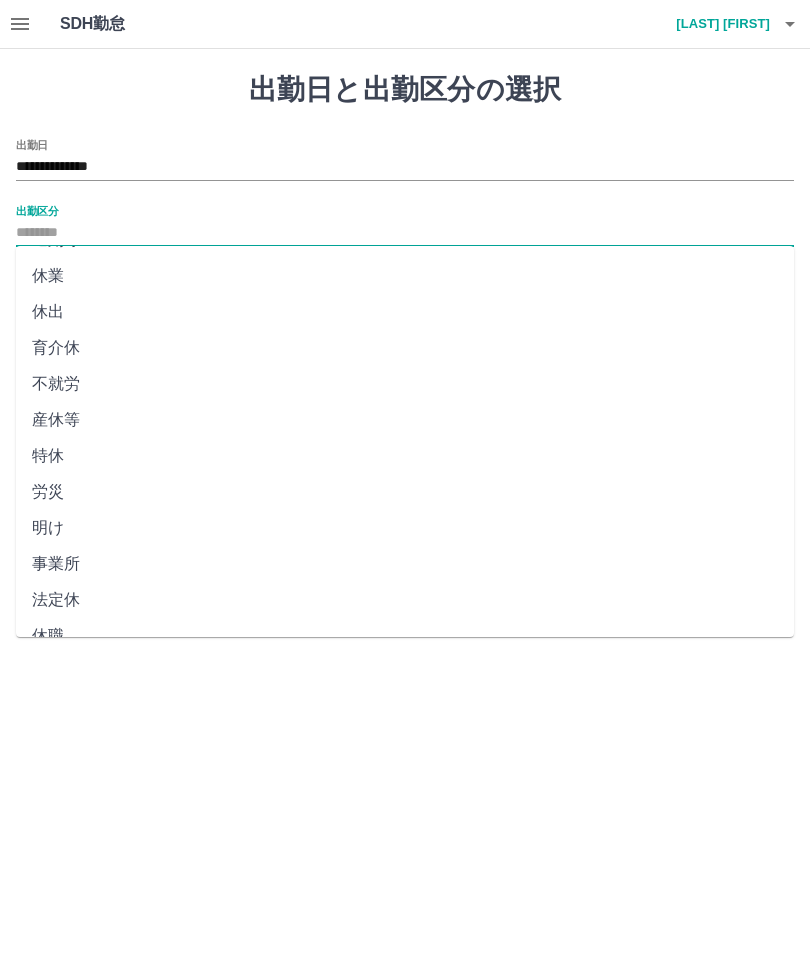 click on "法定休" at bounding box center (405, 600) 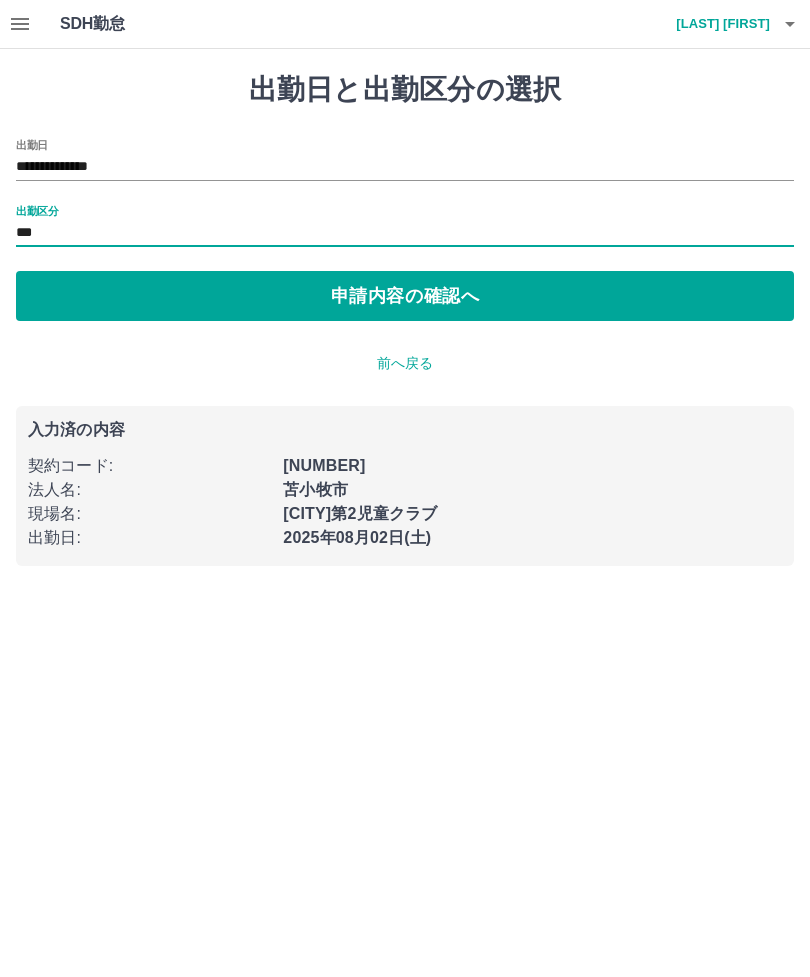 click on "申請内容の確認へ" at bounding box center [405, 296] 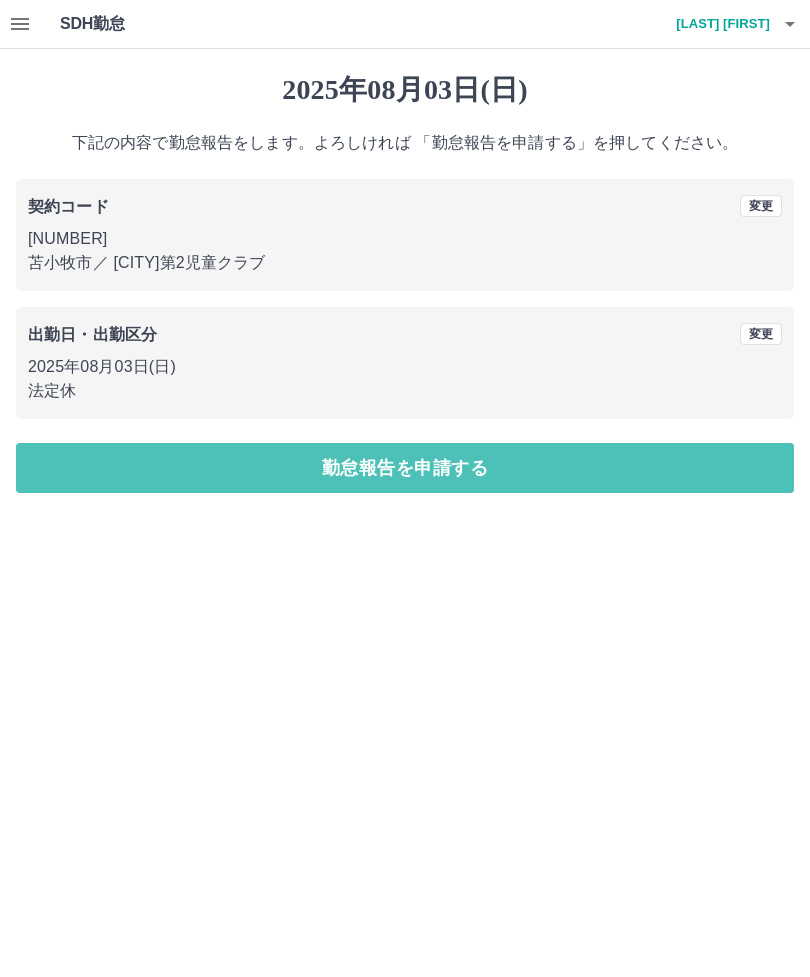 click on "勤怠報告を申請する" at bounding box center (405, 468) 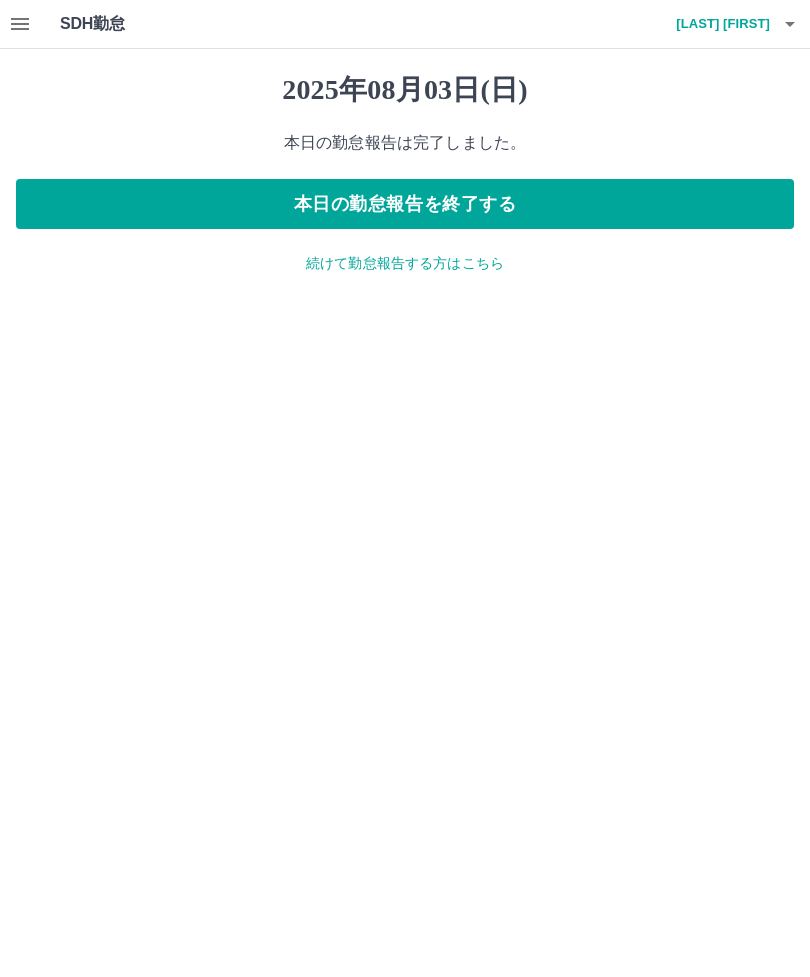 click 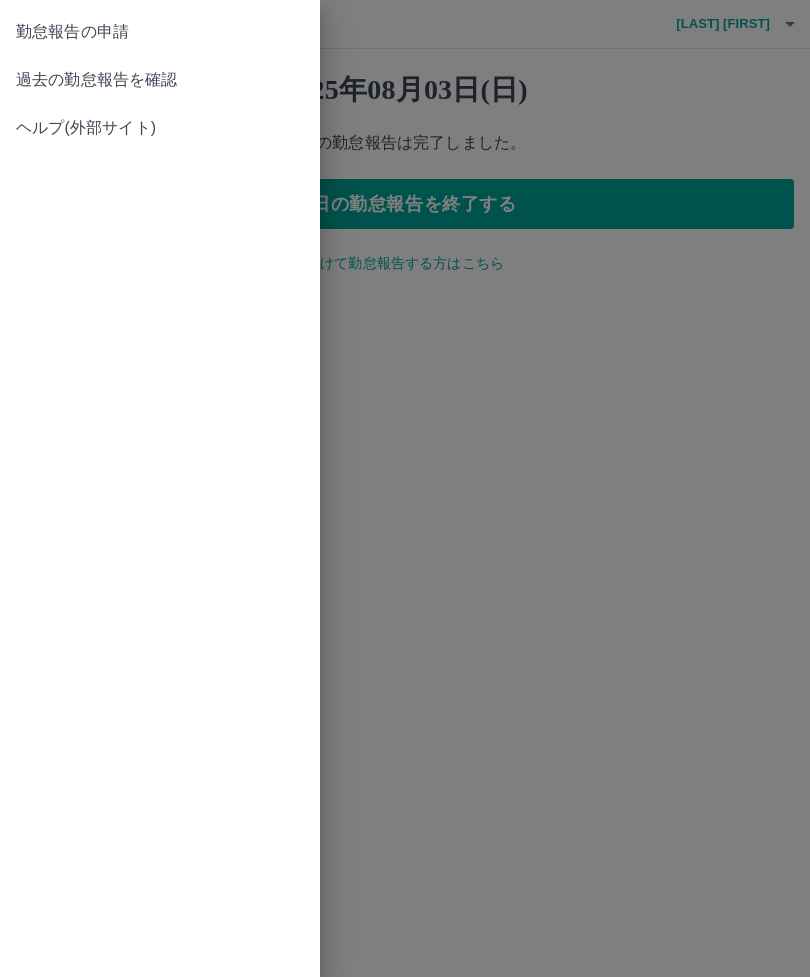 click on "過去の勤怠報告を確認" at bounding box center (160, 80) 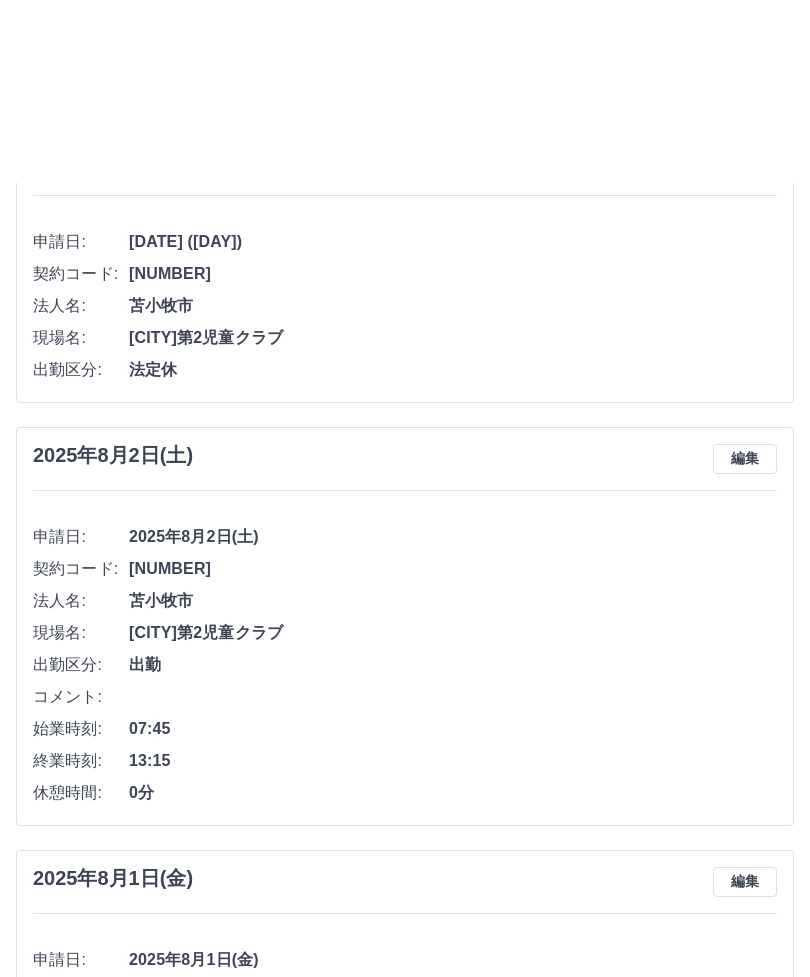 scroll, scrollTop: 0, scrollLeft: 0, axis: both 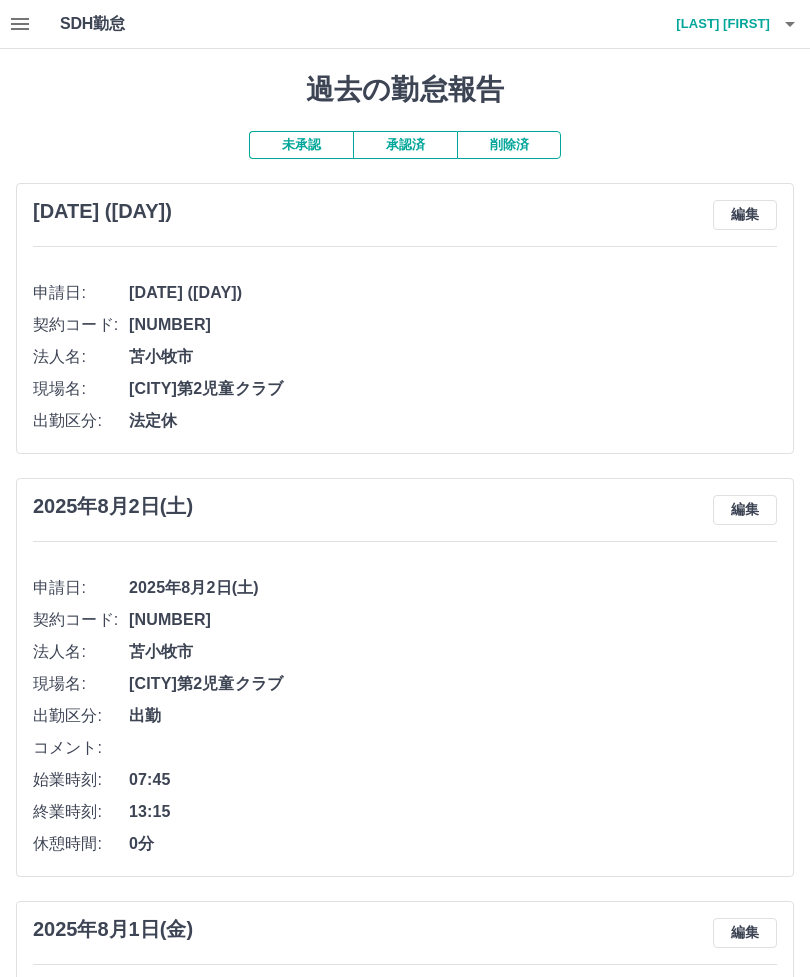 click on "未承認" at bounding box center [301, 145] 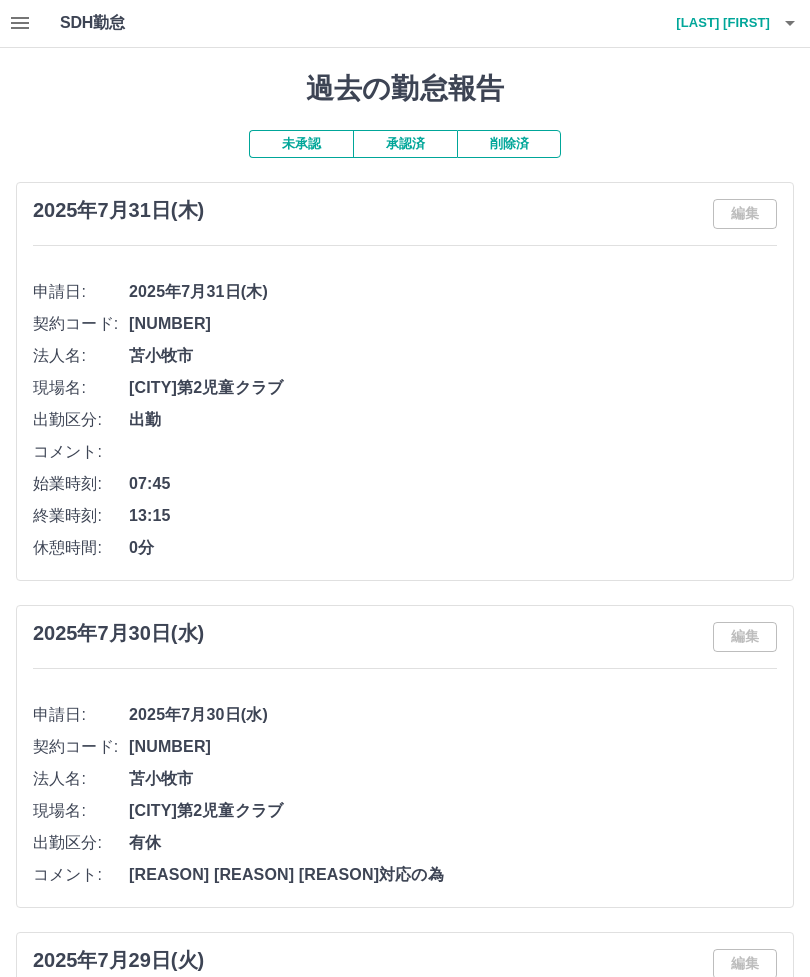 scroll, scrollTop: 0, scrollLeft: 0, axis: both 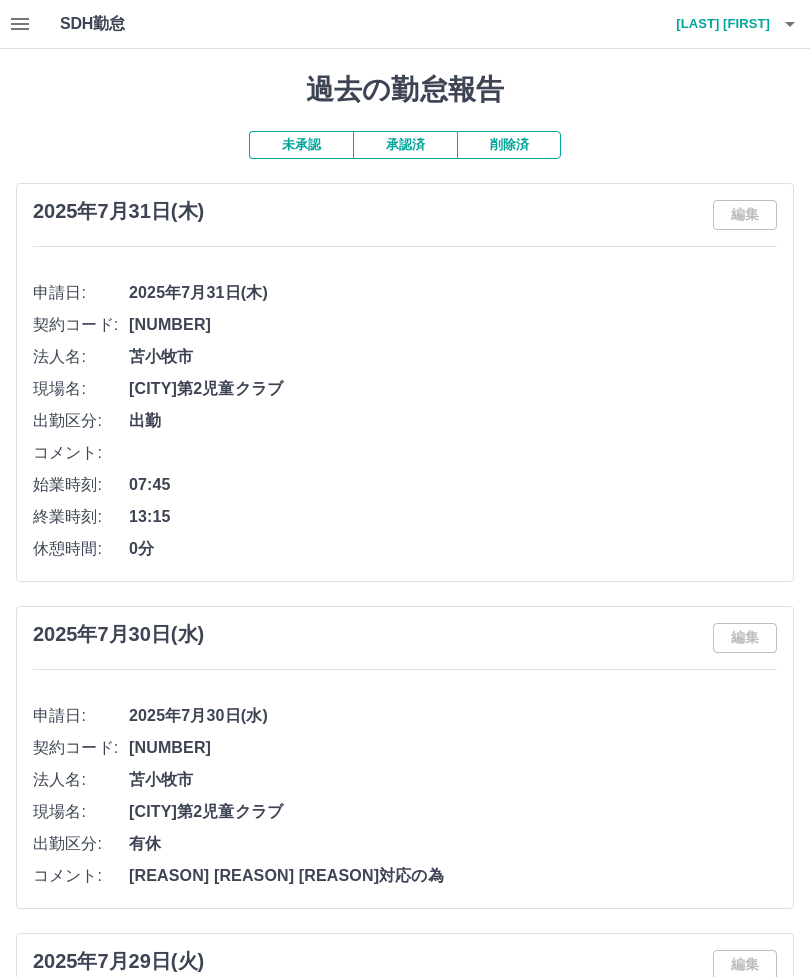 click 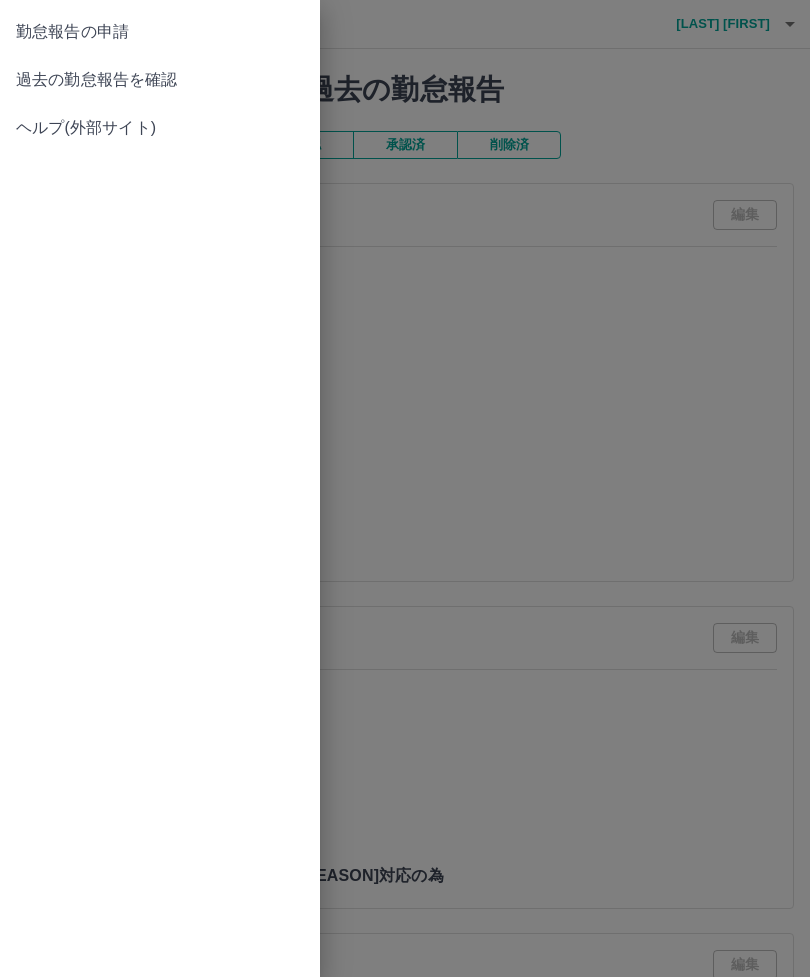 click on "勤怠報告の申請" at bounding box center (160, 32) 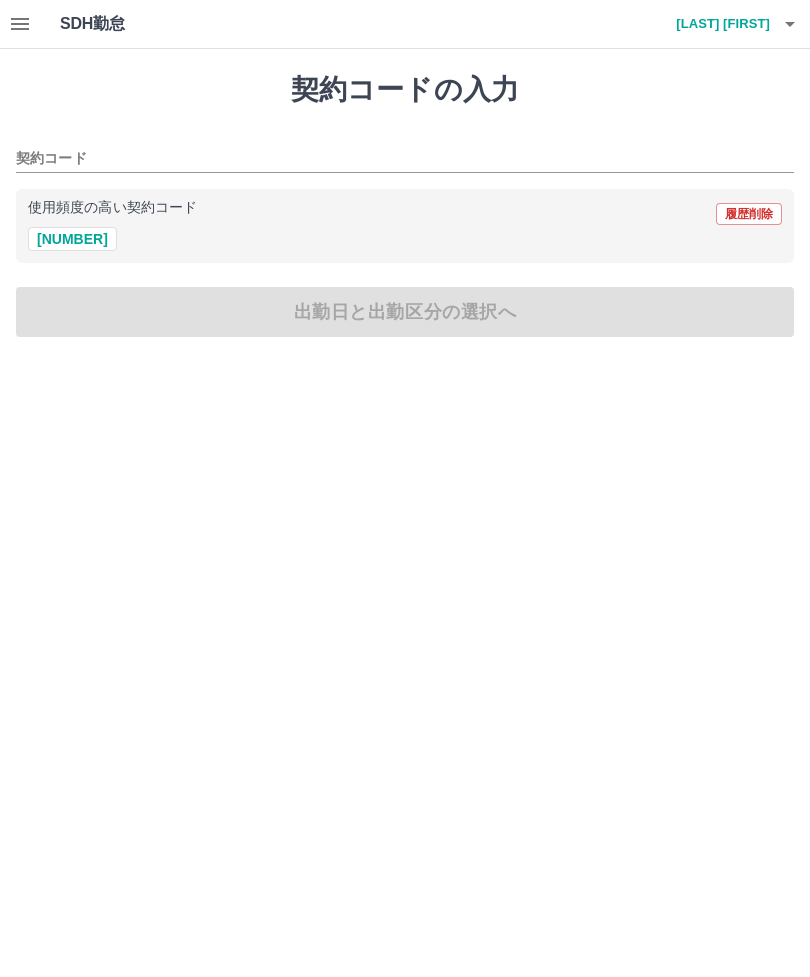 click 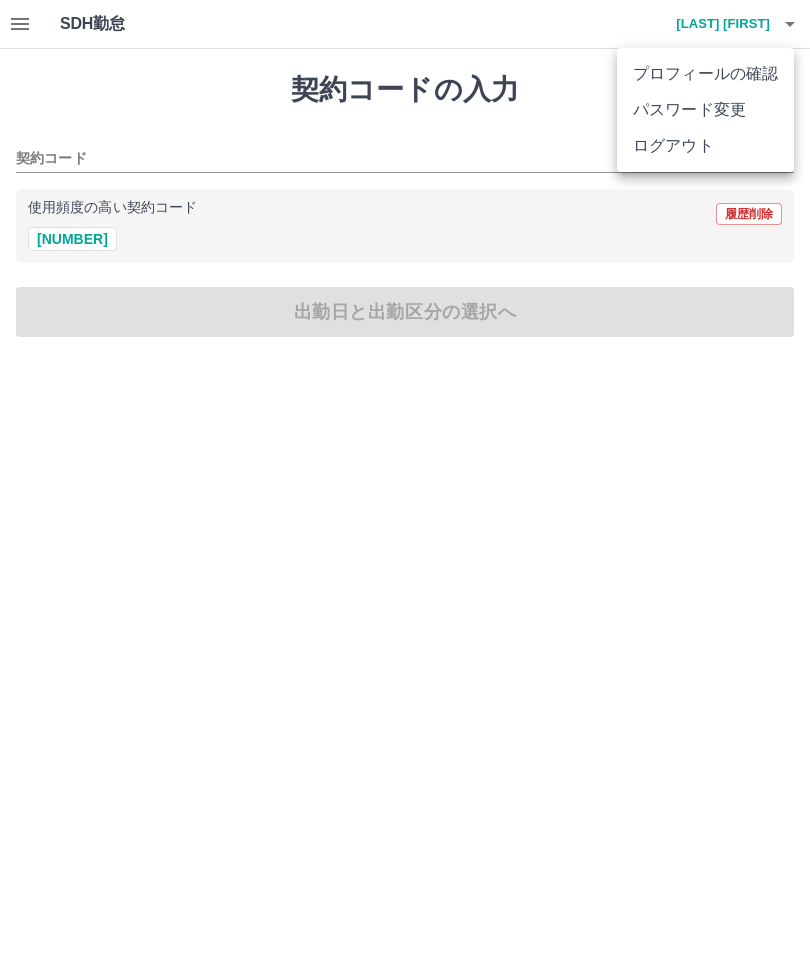click on "ログアウト" at bounding box center [705, 146] 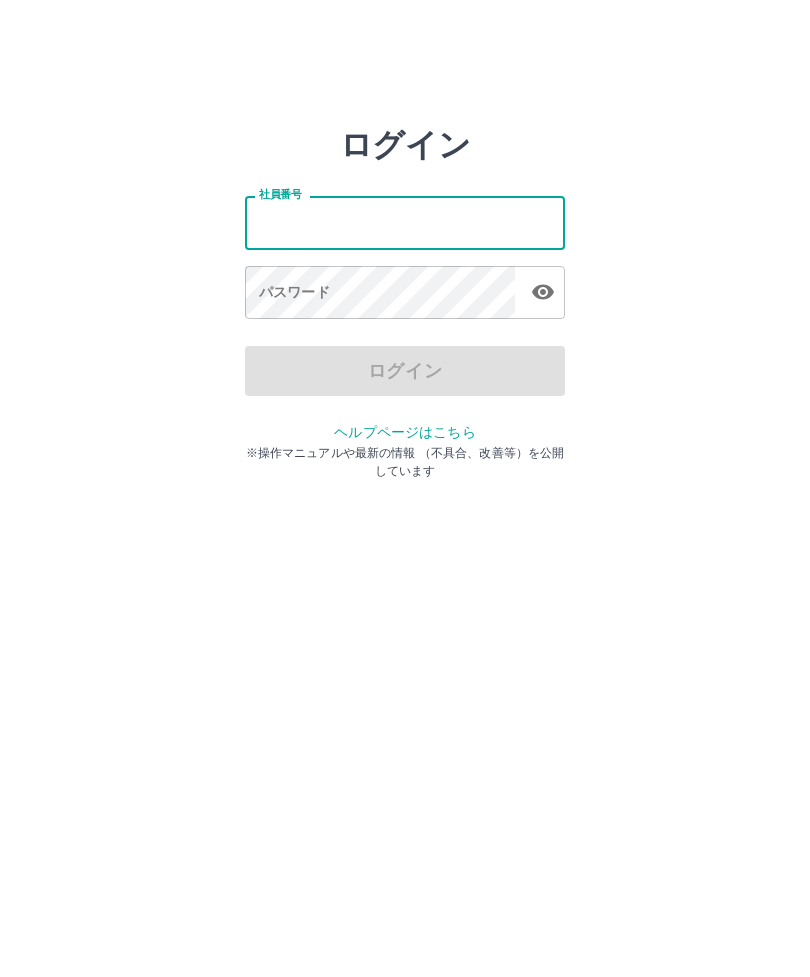 scroll, scrollTop: 0, scrollLeft: 0, axis: both 